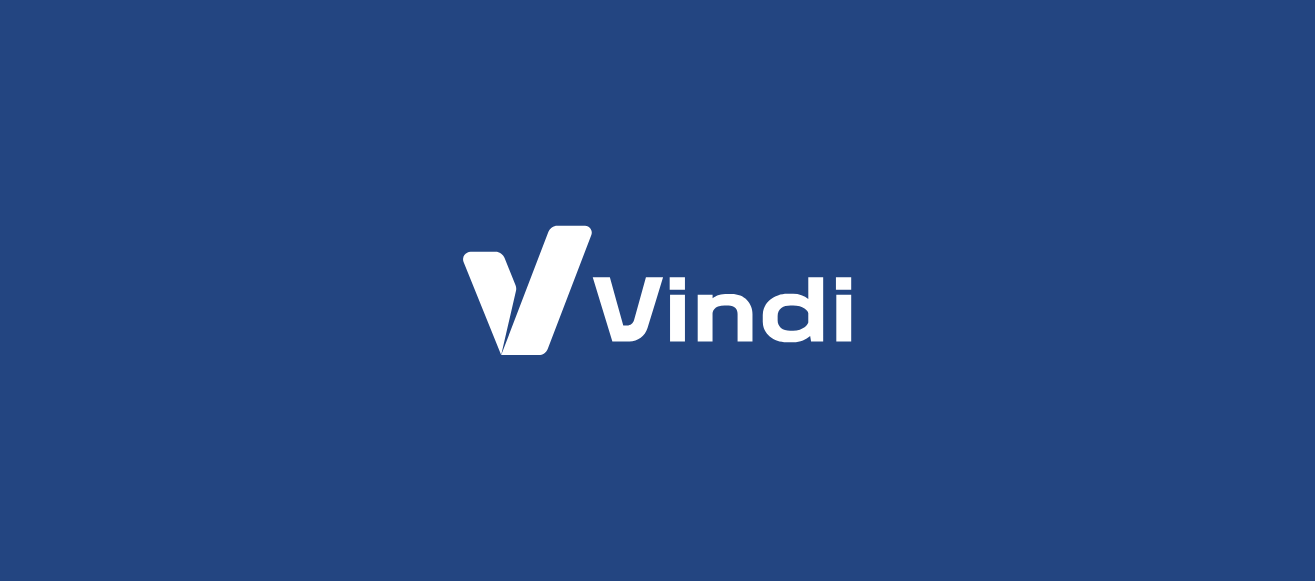 scroll, scrollTop: 0, scrollLeft: 0, axis: both 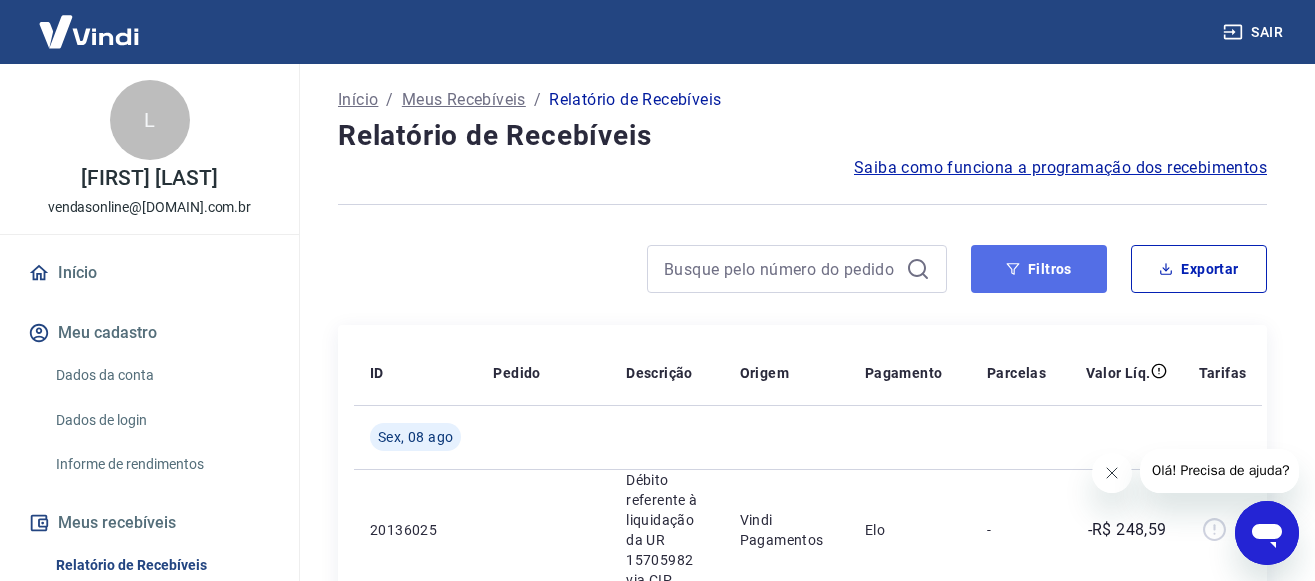 click on "Filtros" at bounding box center (1039, 269) 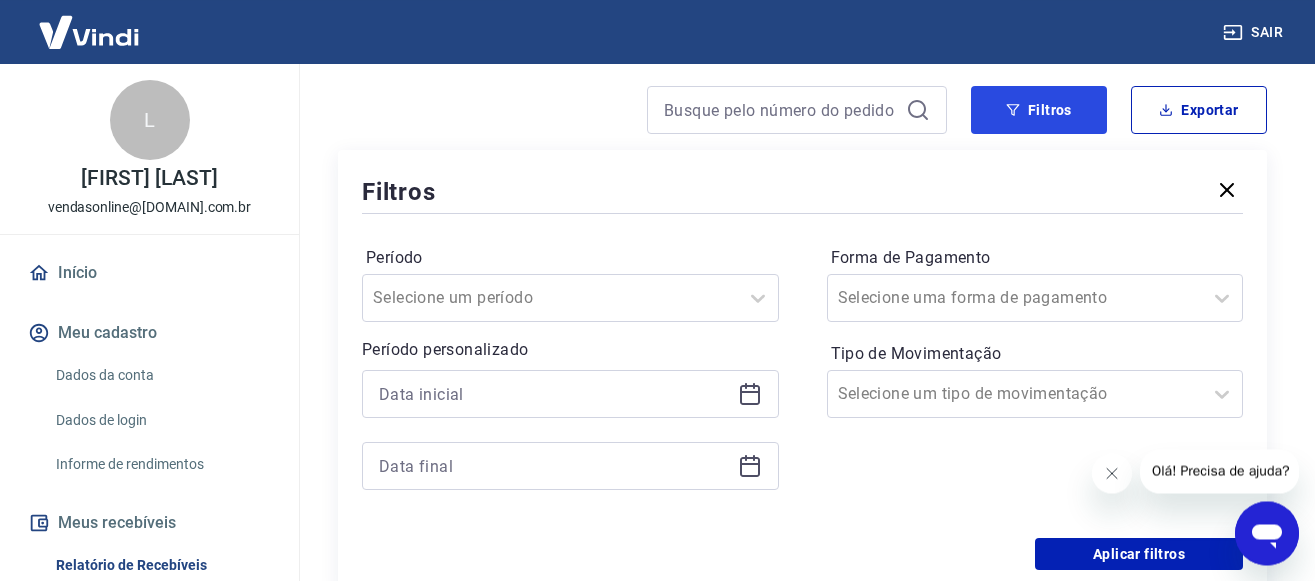 scroll, scrollTop: 326, scrollLeft: 0, axis: vertical 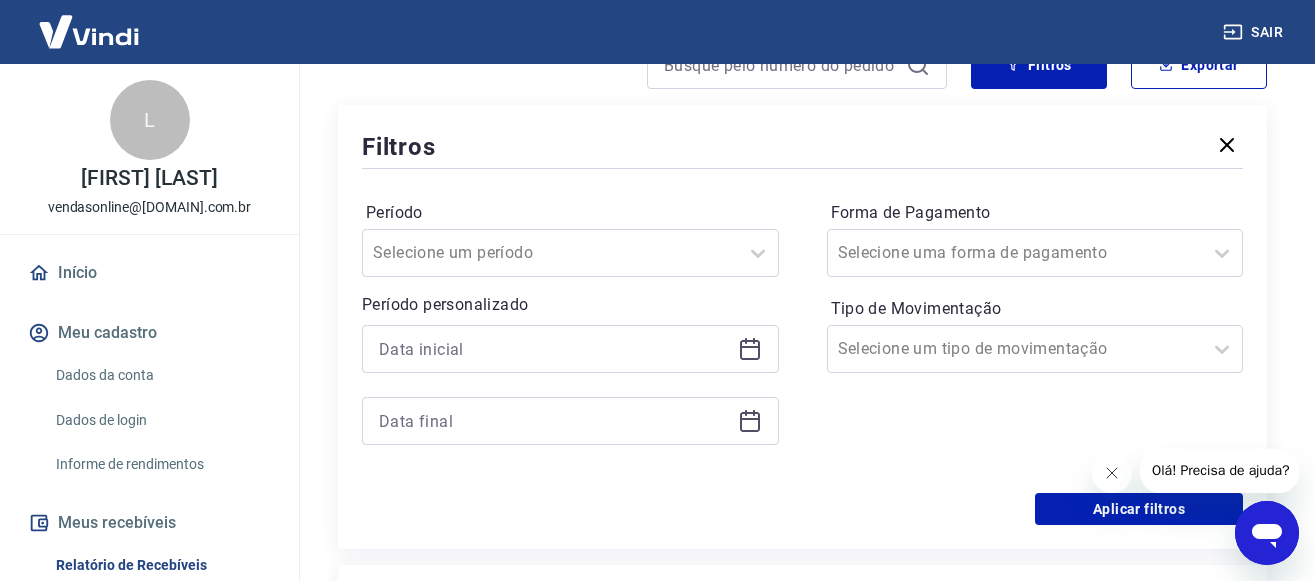 click 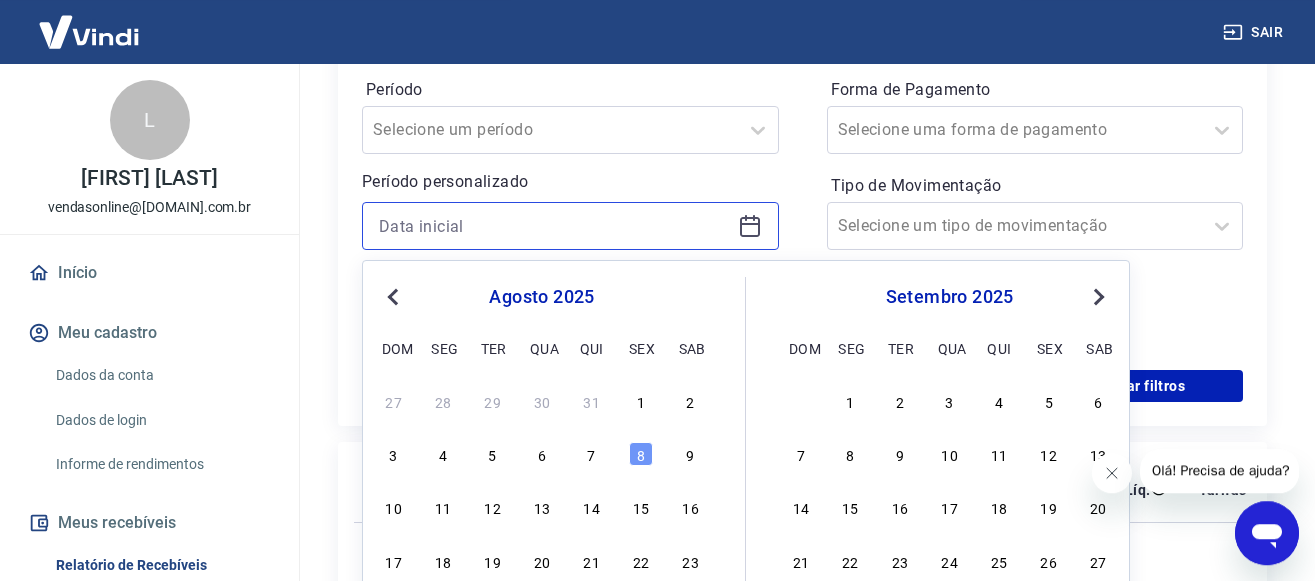 scroll, scrollTop: 530, scrollLeft: 0, axis: vertical 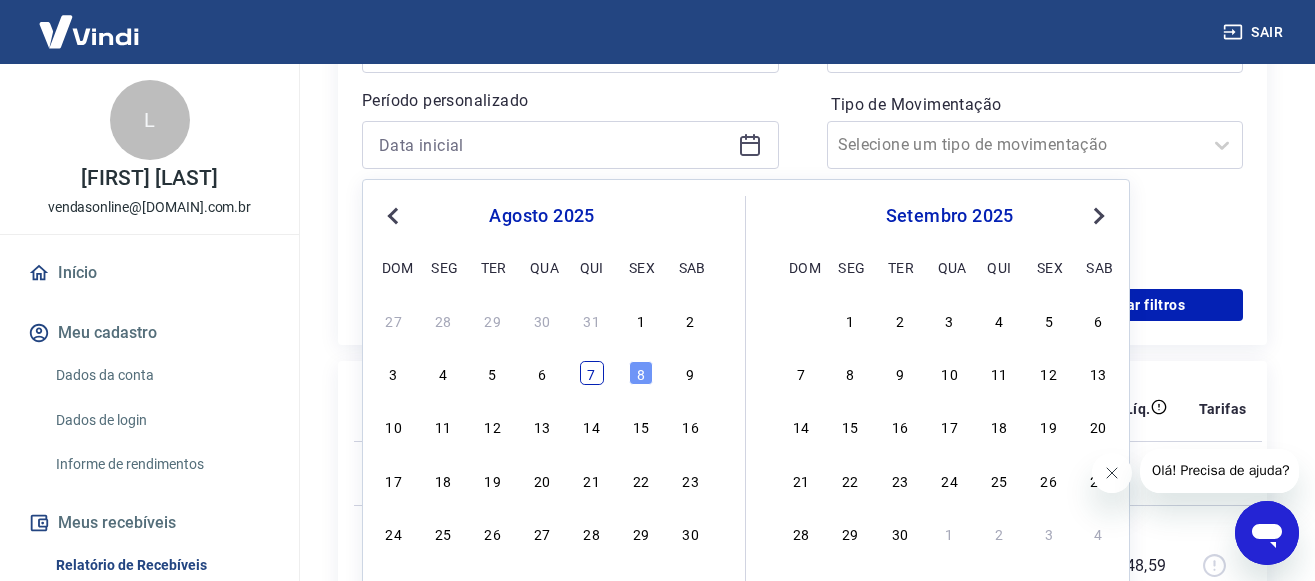 click on "7" at bounding box center (592, 373) 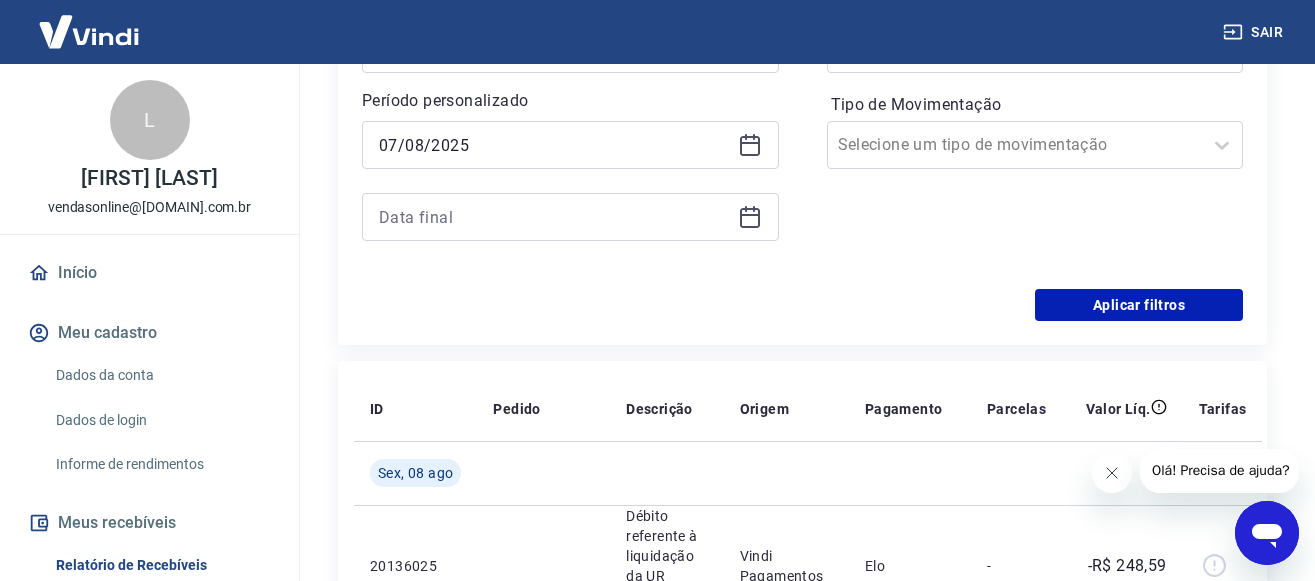 type on "07/08/2025" 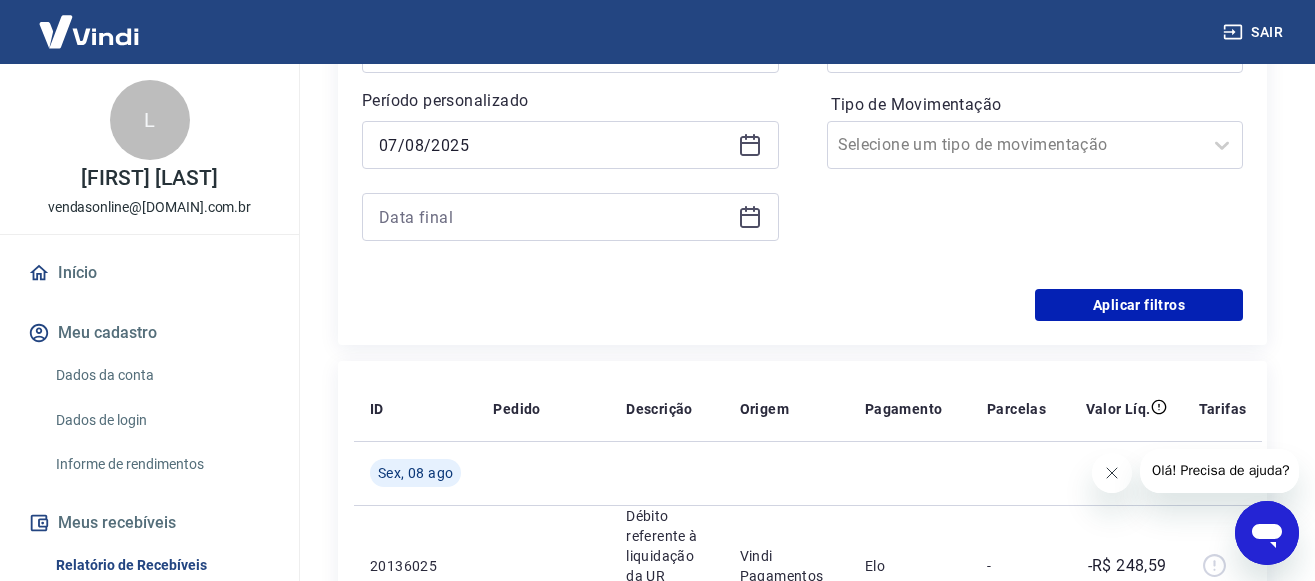click 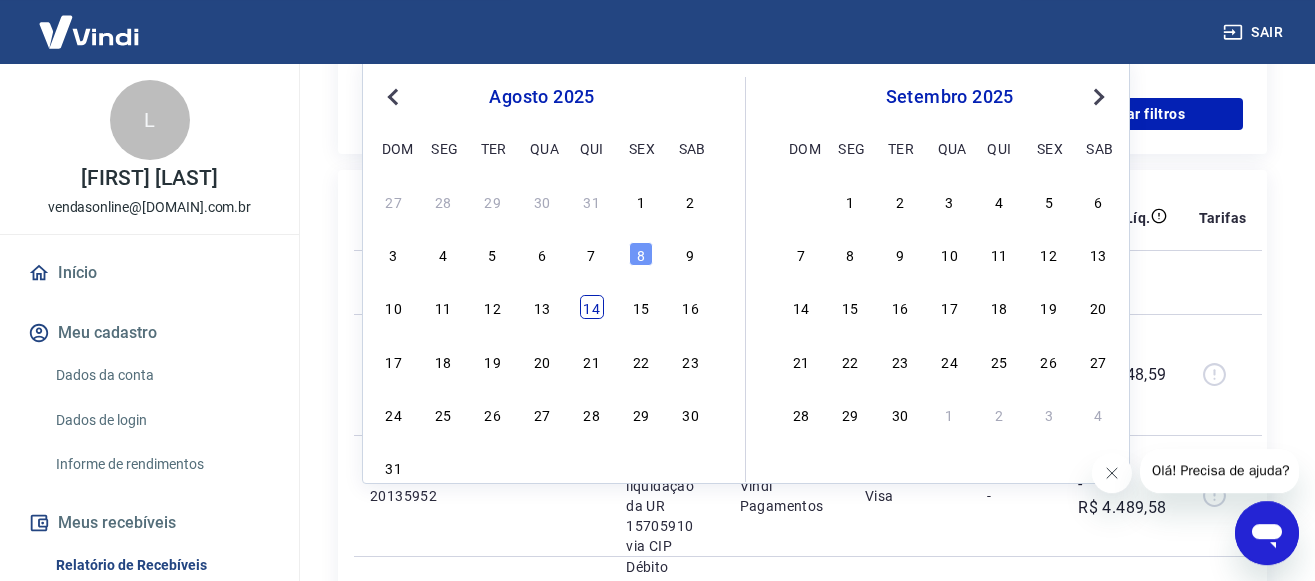 scroll, scrollTop: 734, scrollLeft: 0, axis: vertical 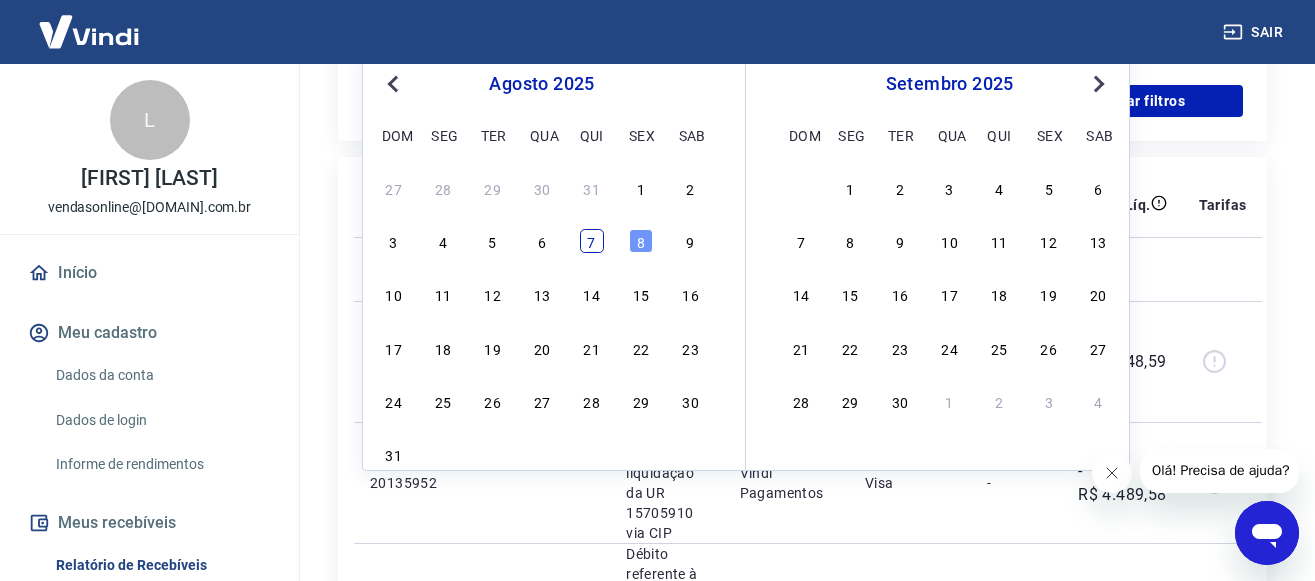 click on "7" at bounding box center [592, 241] 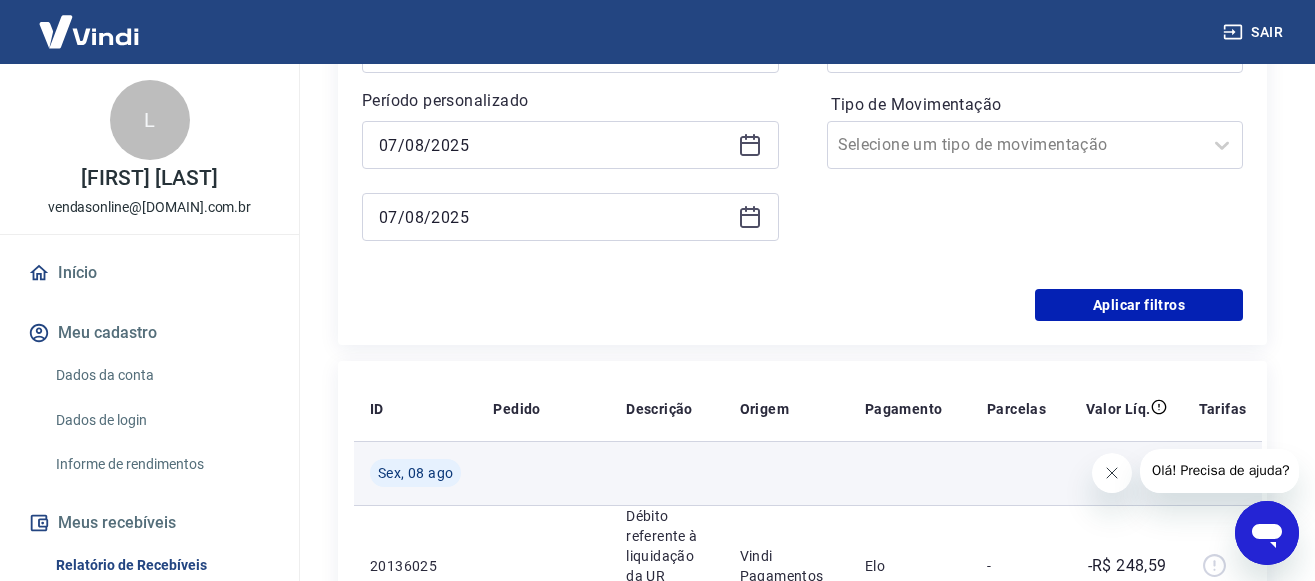 scroll, scrollTop: 428, scrollLeft: 0, axis: vertical 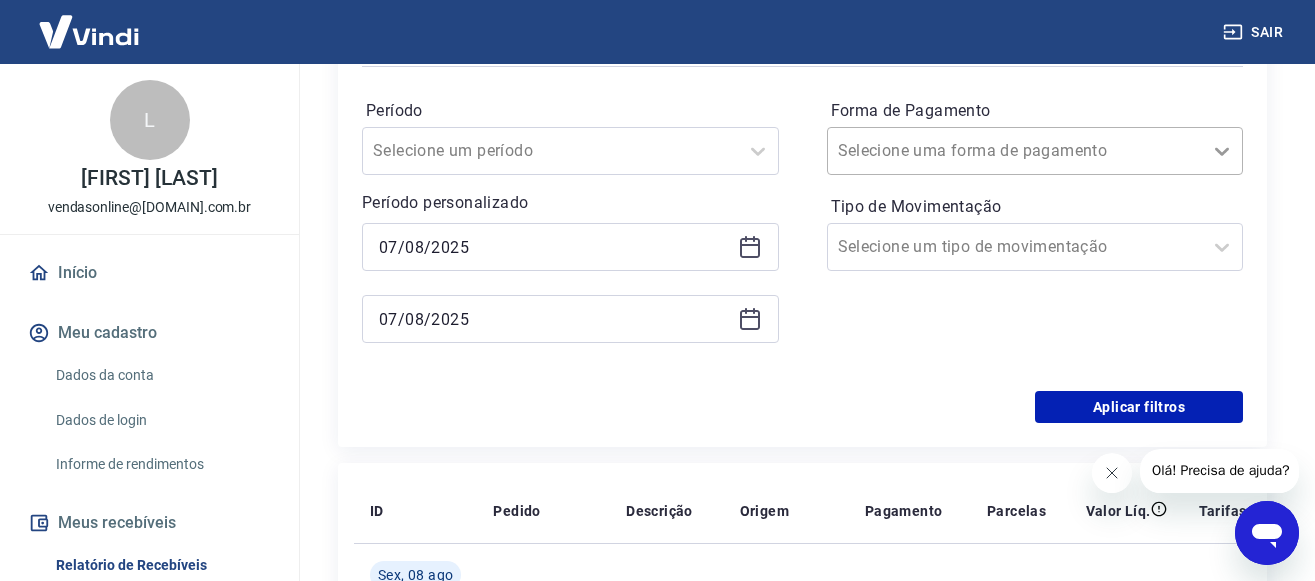 click 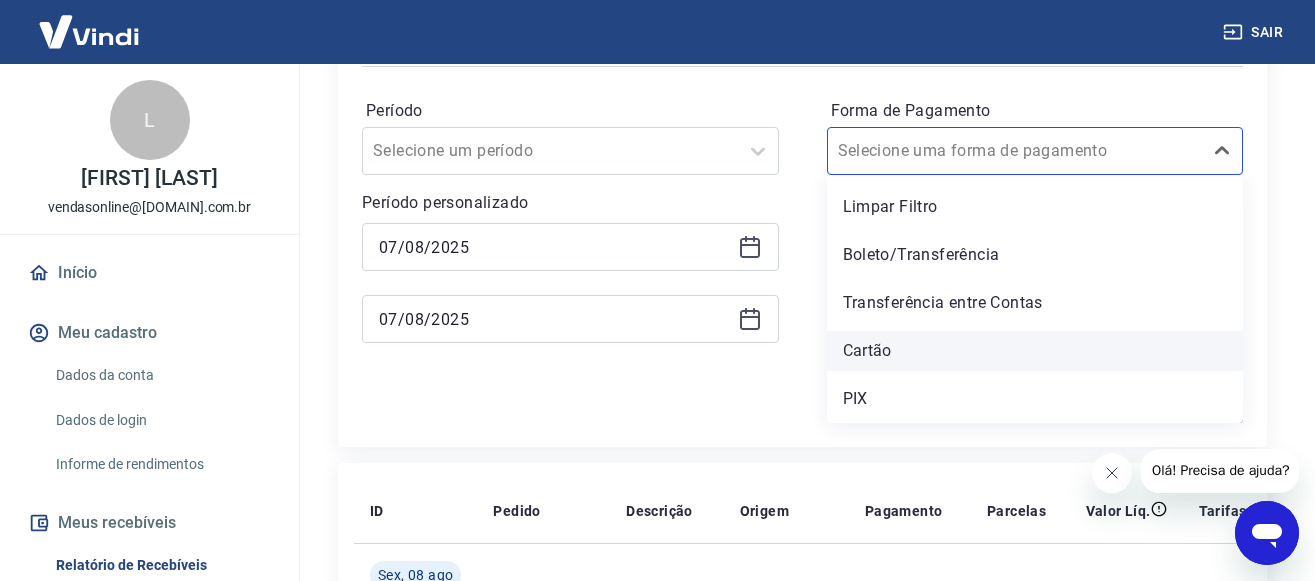 click on "Cartão" at bounding box center (1035, 351) 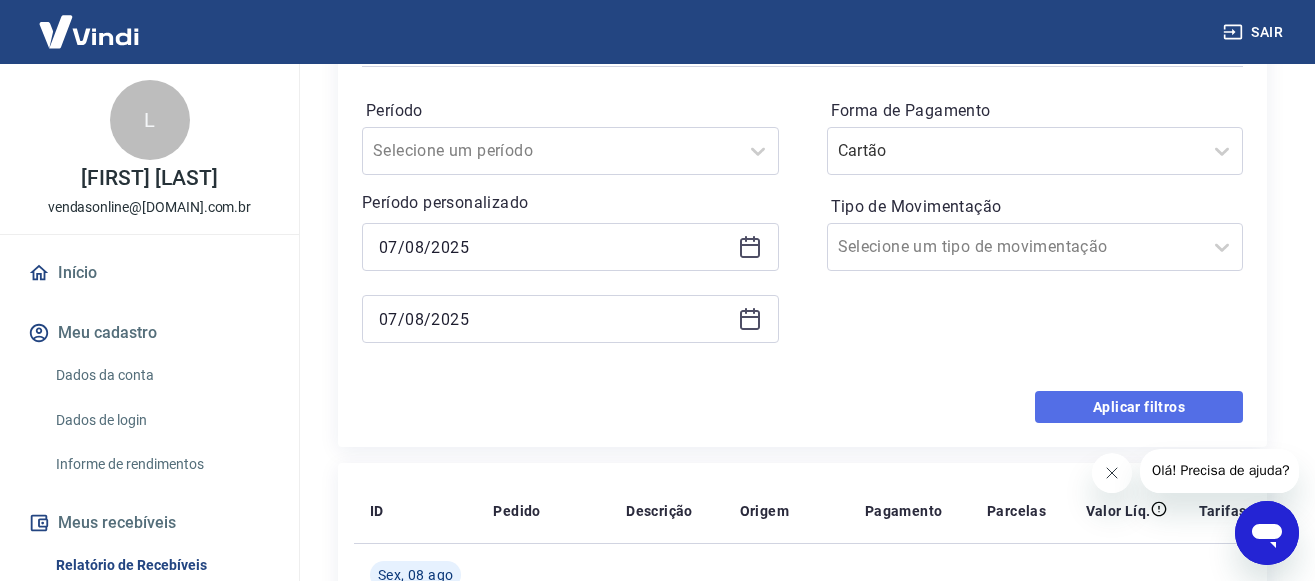 click on "Aplicar filtros" at bounding box center [1139, 407] 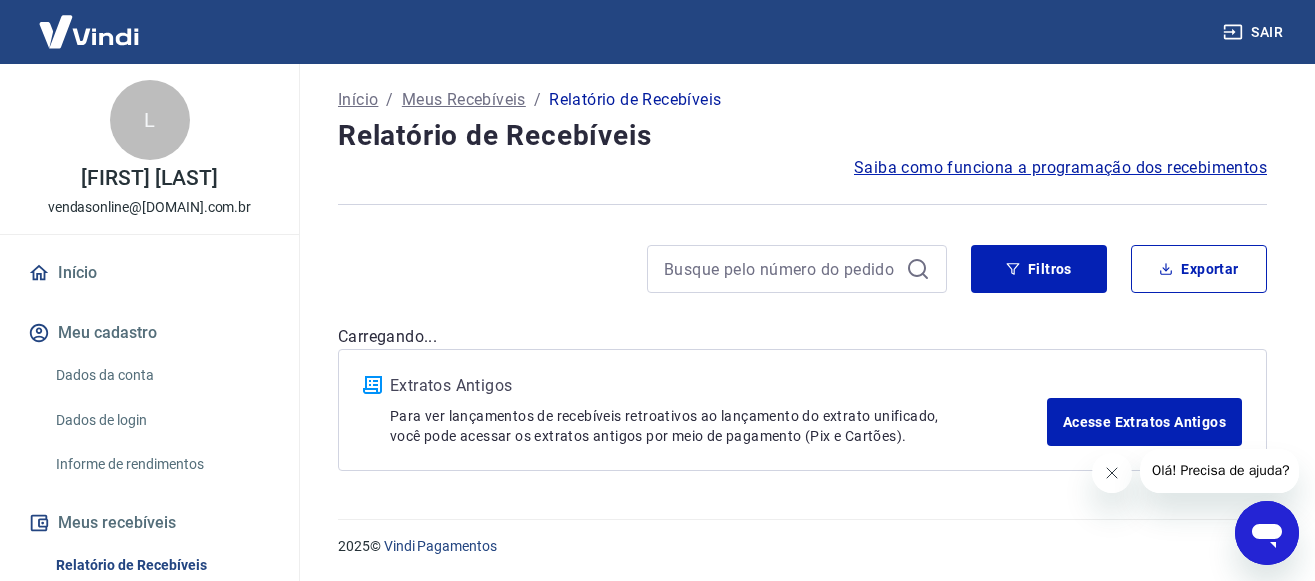 scroll, scrollTop: 122, scrollLeft: 0, axis: vertical 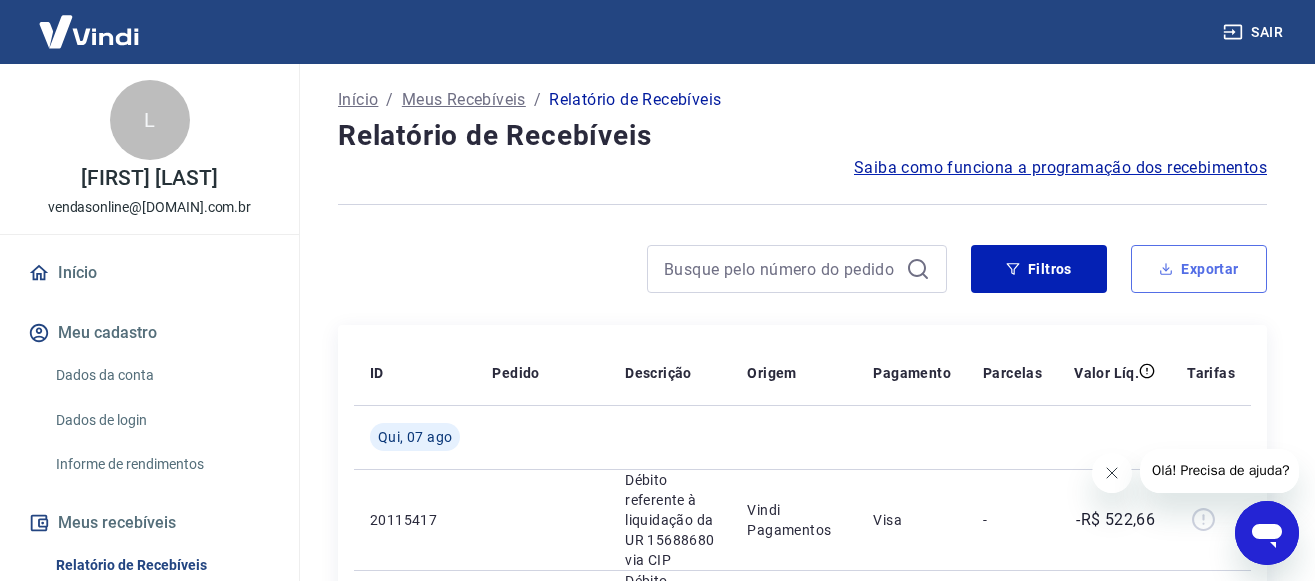 click on "Exportar" at bounding box center (1199, 269) 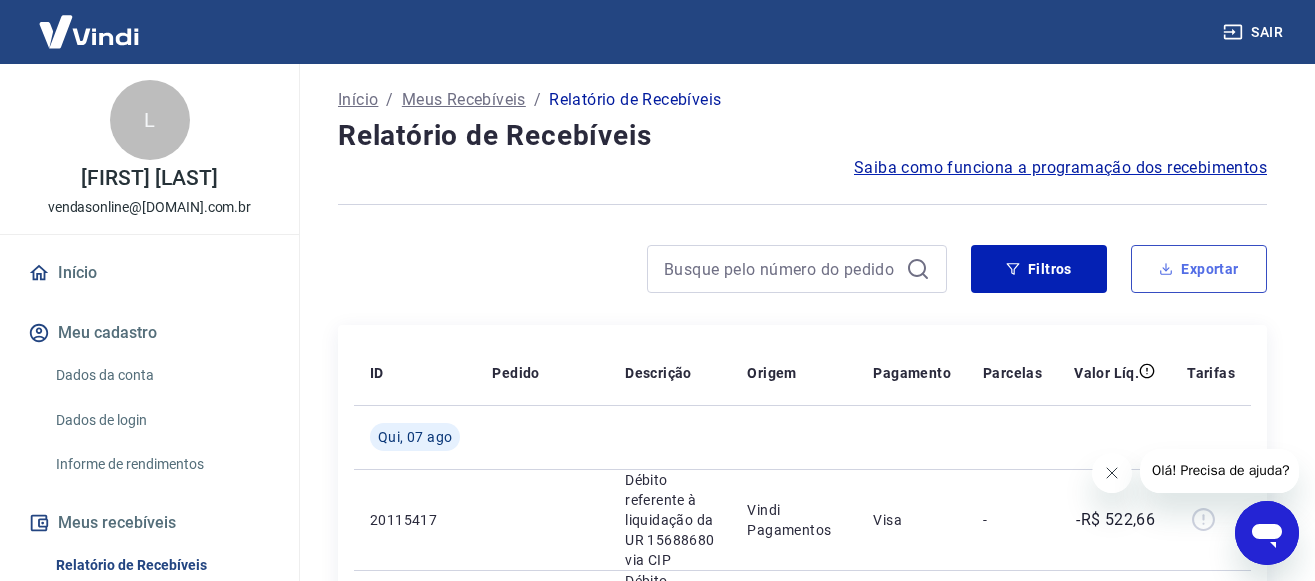 type on "07/08/2025" 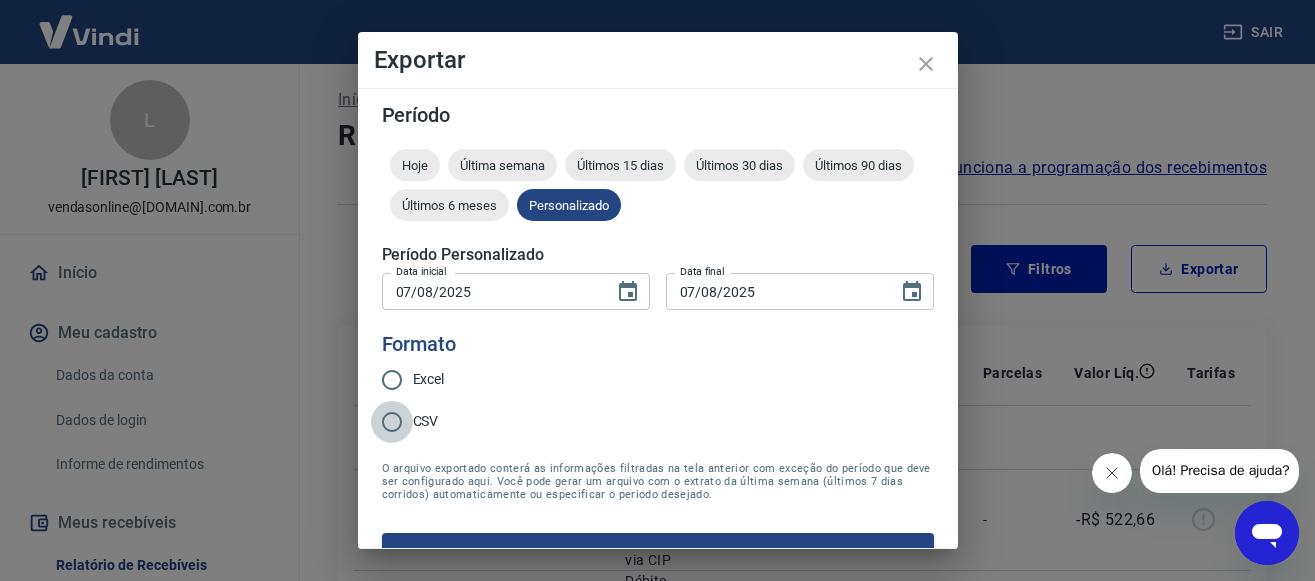 click on "CSV" at bounding box center (392, 422) 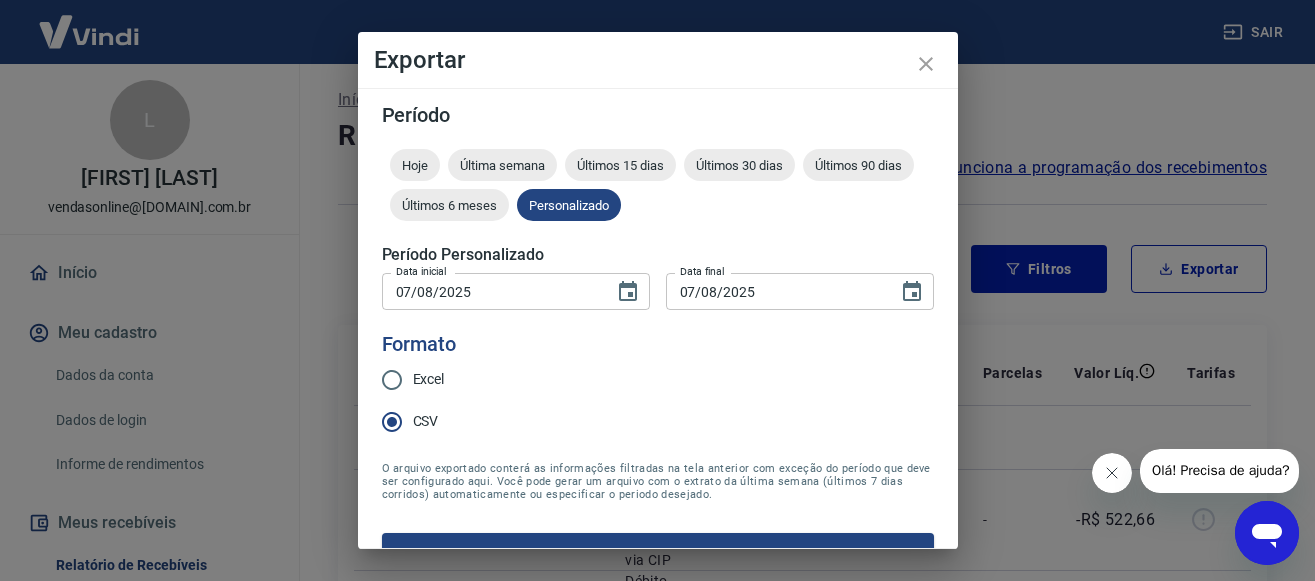 scroll, scrollTop: 43, scrollLeft: 0, axis: vertical 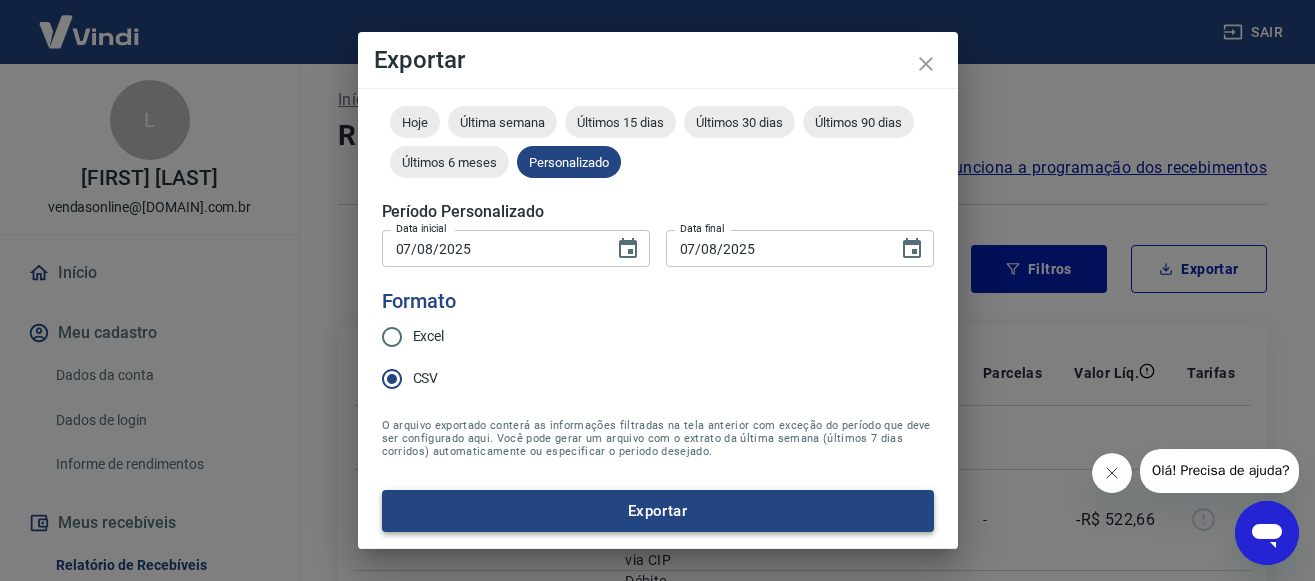click on "Exportar" at bounding box center (658, 511) 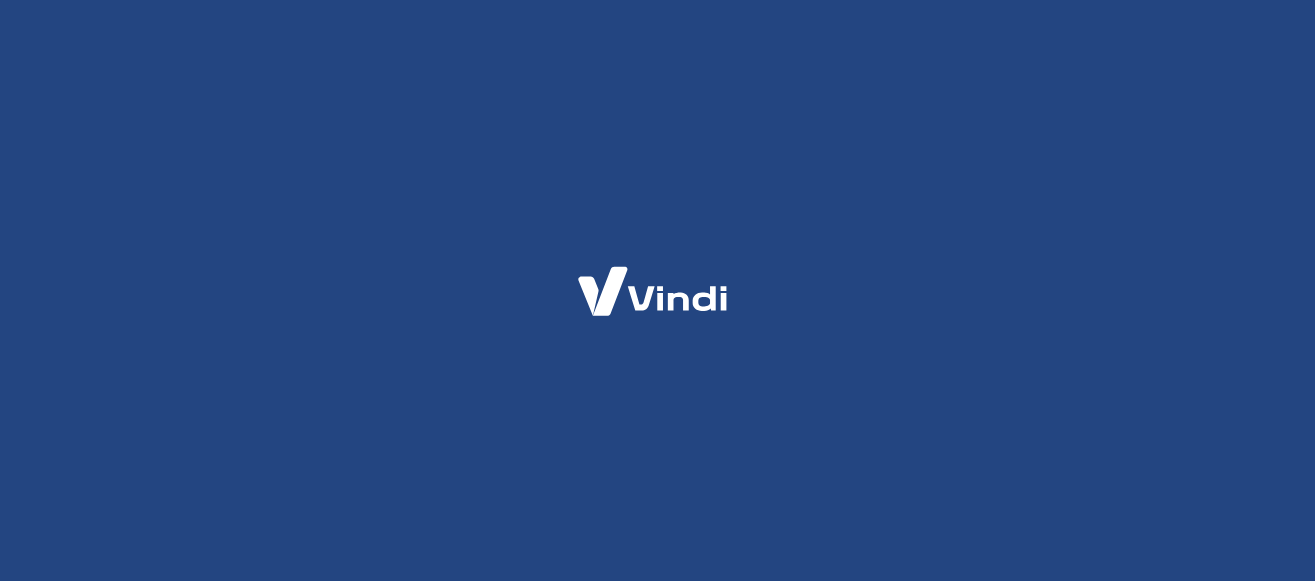 scroll, scrollTop: 0, scrollLeft: 0, axis: both 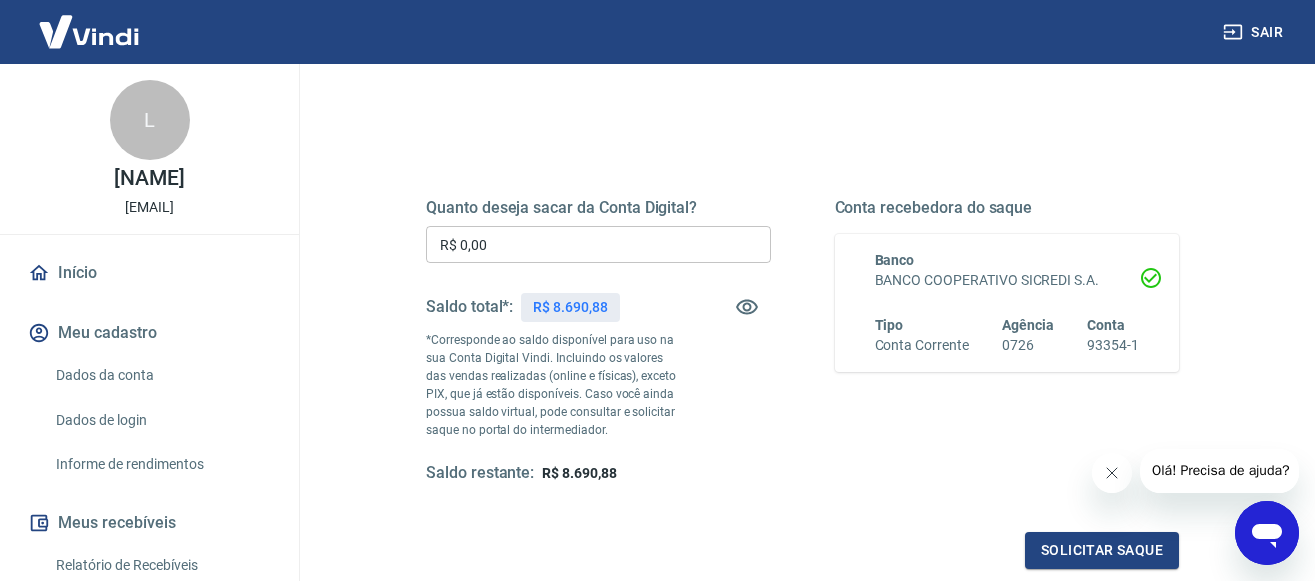 click on "R$ 0,00" at bounding box center [598, 244] 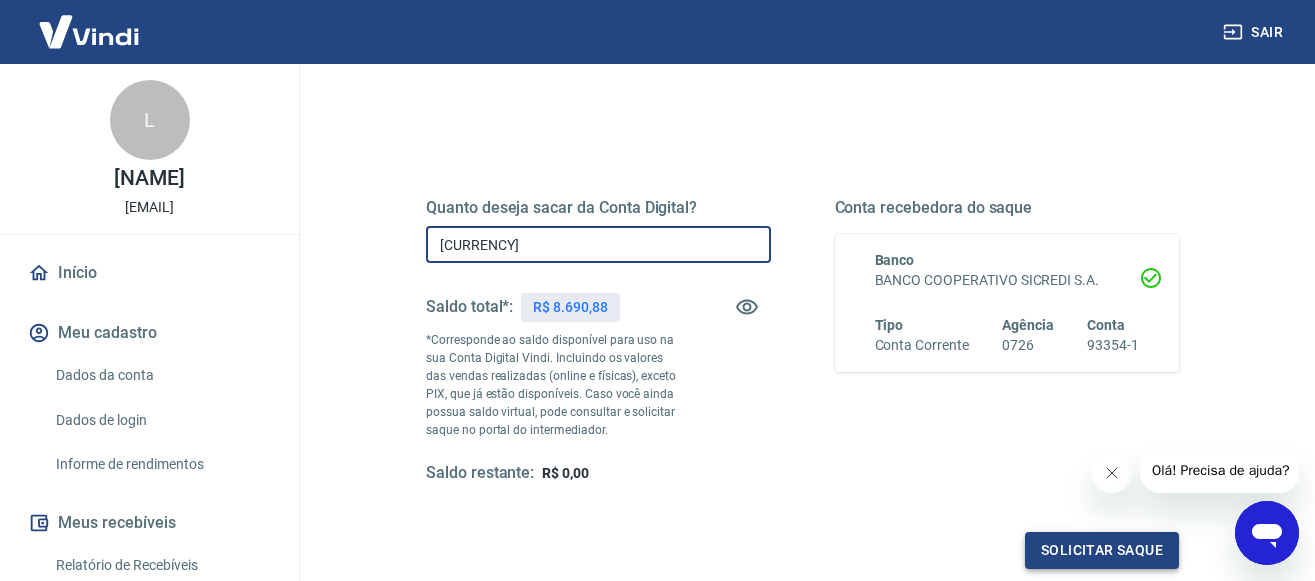type on "R$ 8.690,88" 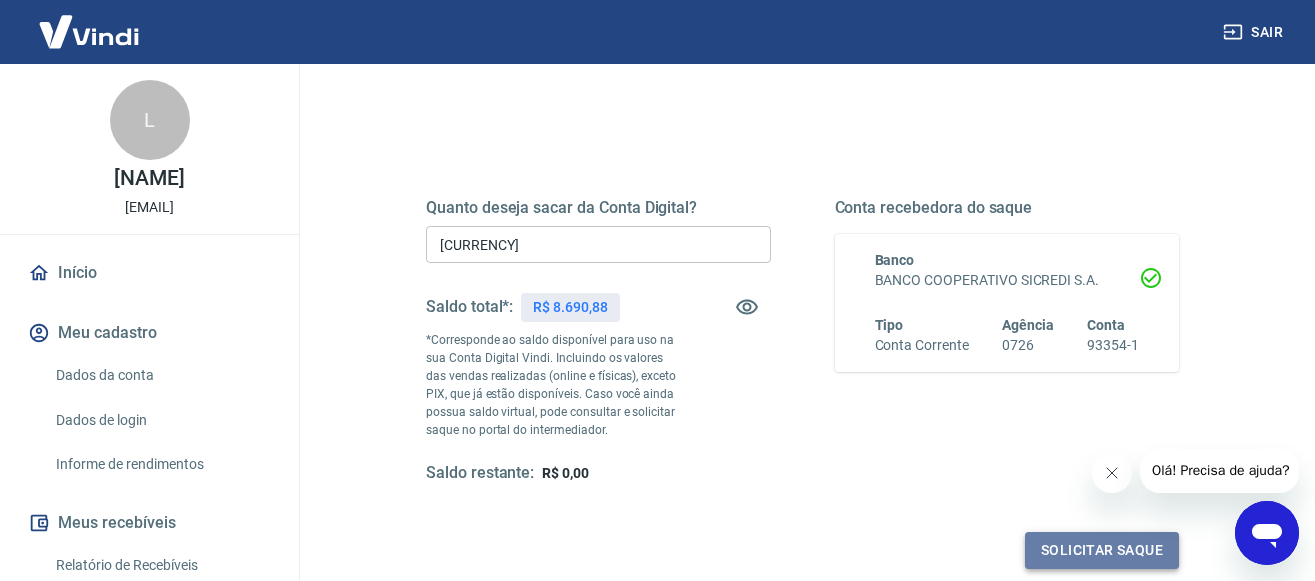 click on "Solicitar saque" at bounding box center (1102, 550) 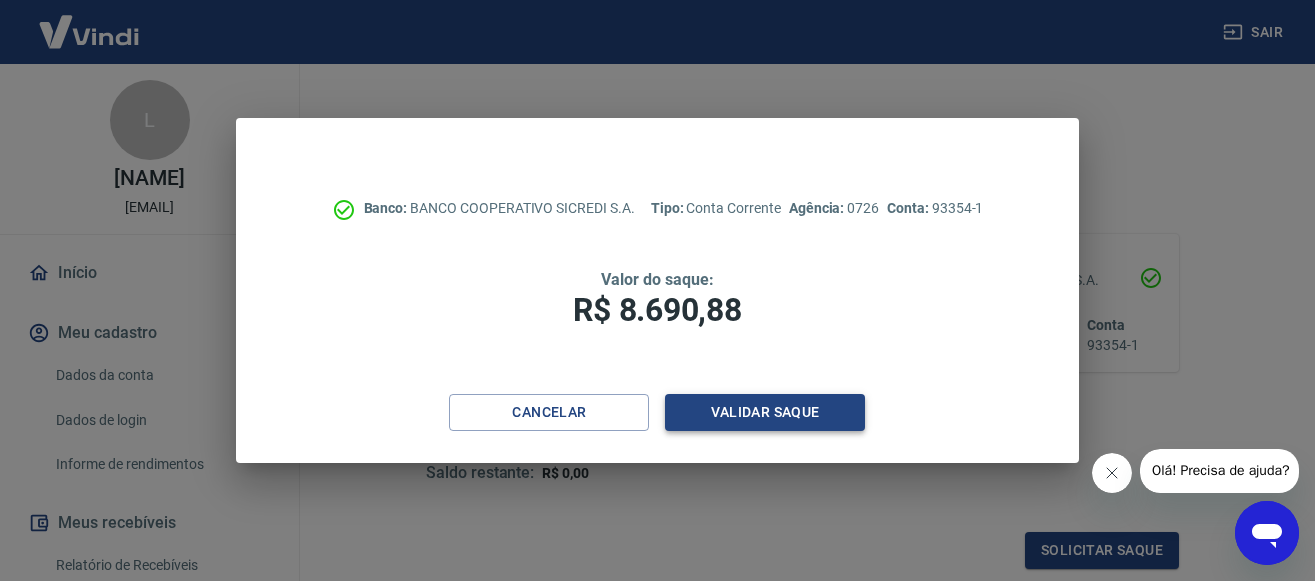 click on "Validar saque" at bounding box center [765, 412] 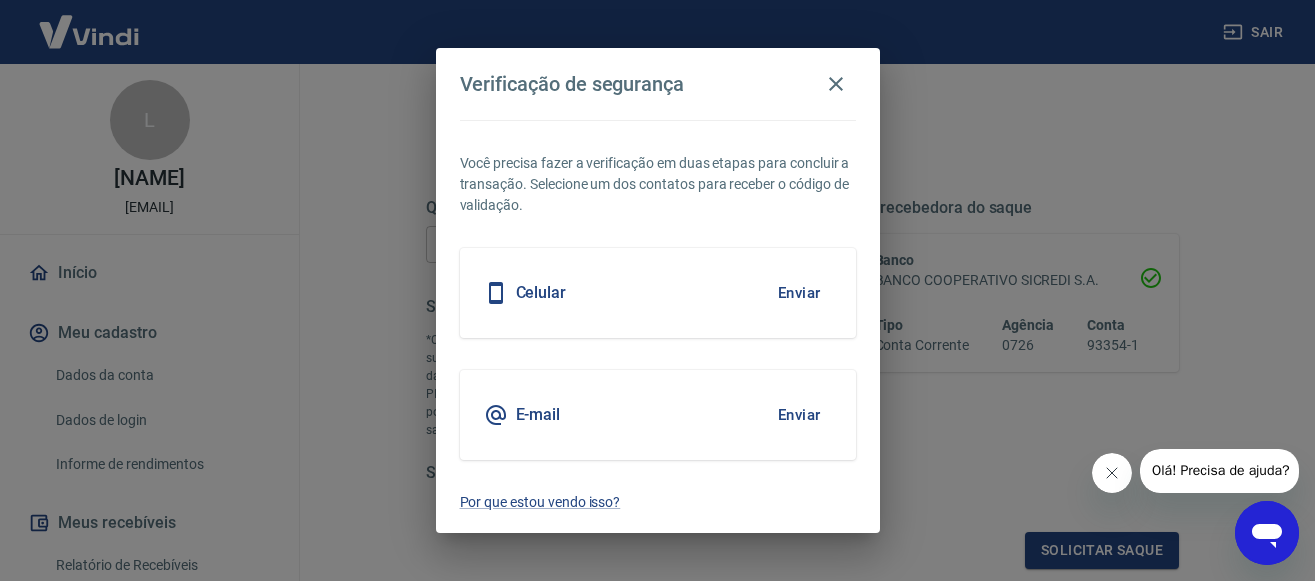 click on "Enviar" at bounding box center (799, 293) 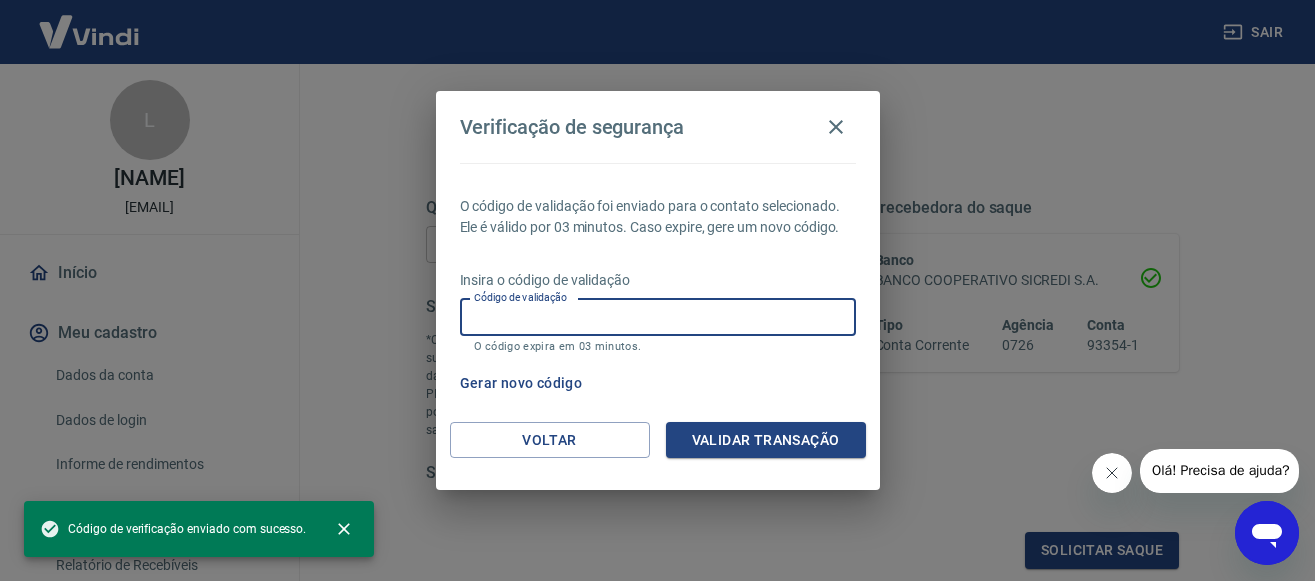 click on "Código de validação" at bounding box center (658, 317) 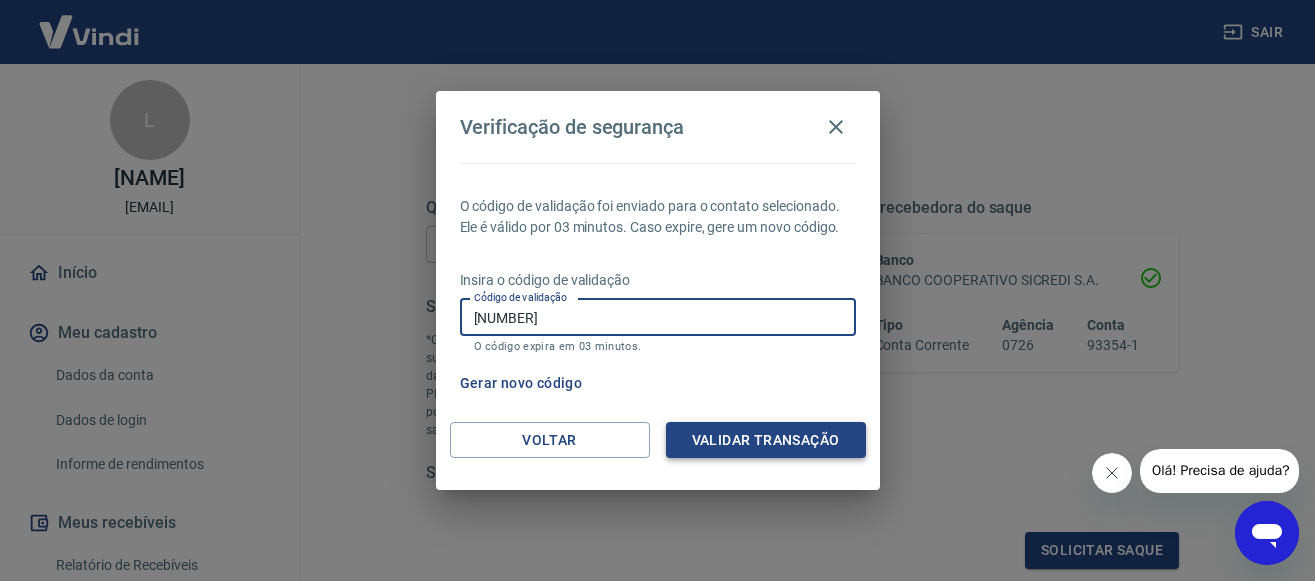 type on "951704" 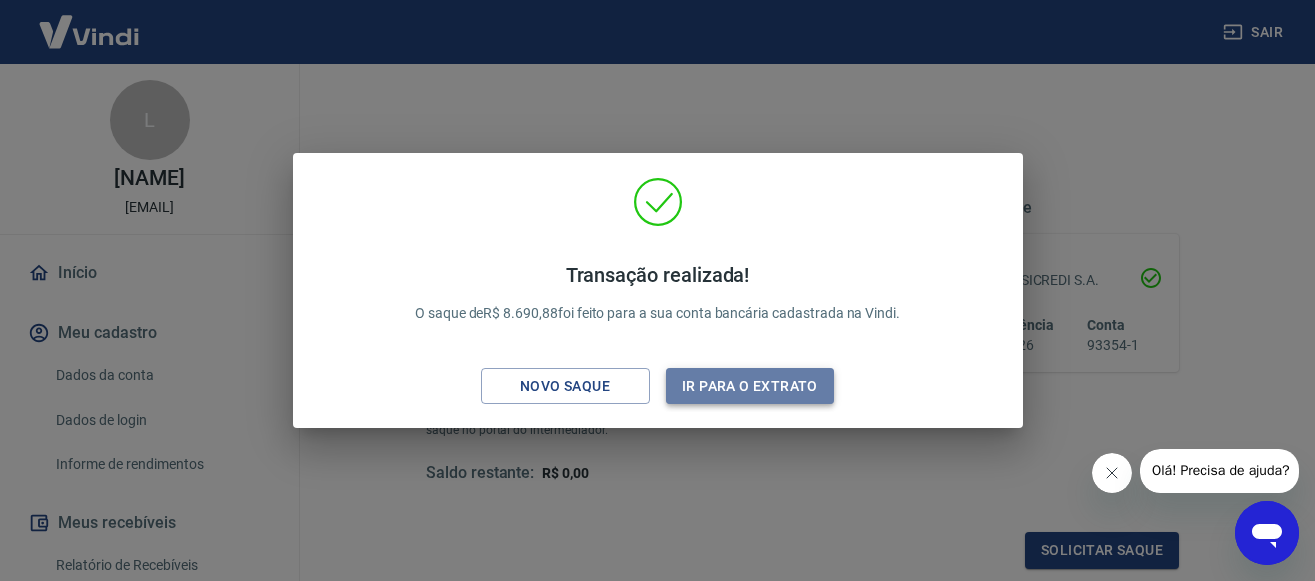 click on "Ir para o extrato" at bounding box center (750, 386) 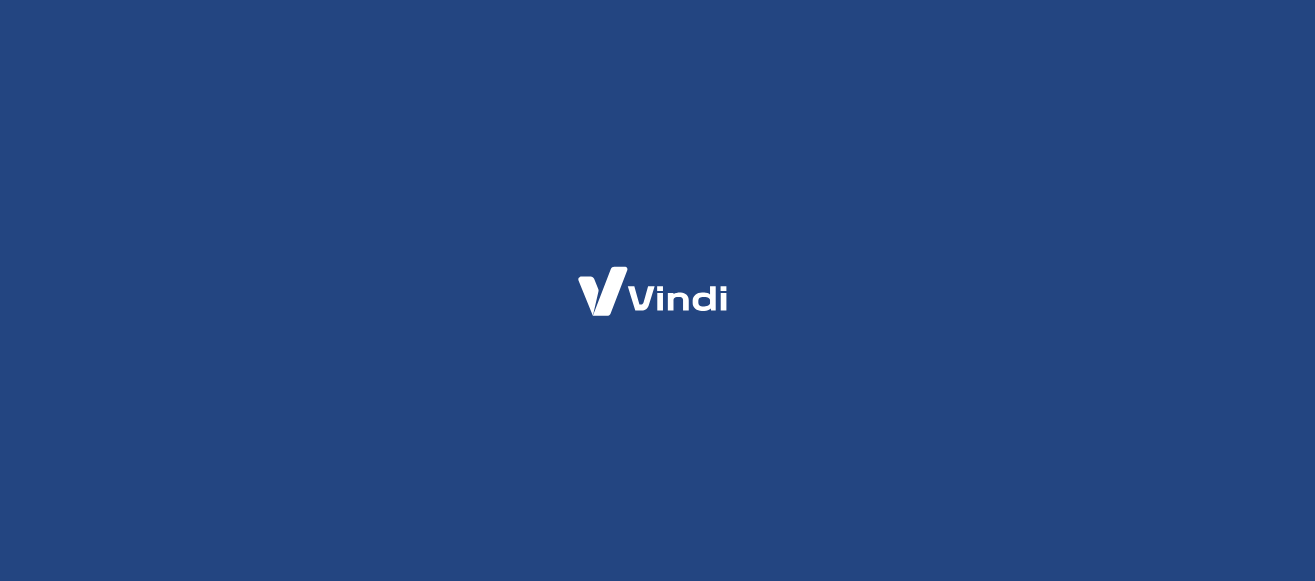 scroll, scrollTop: 0, scrollLeft: 0, axis: both 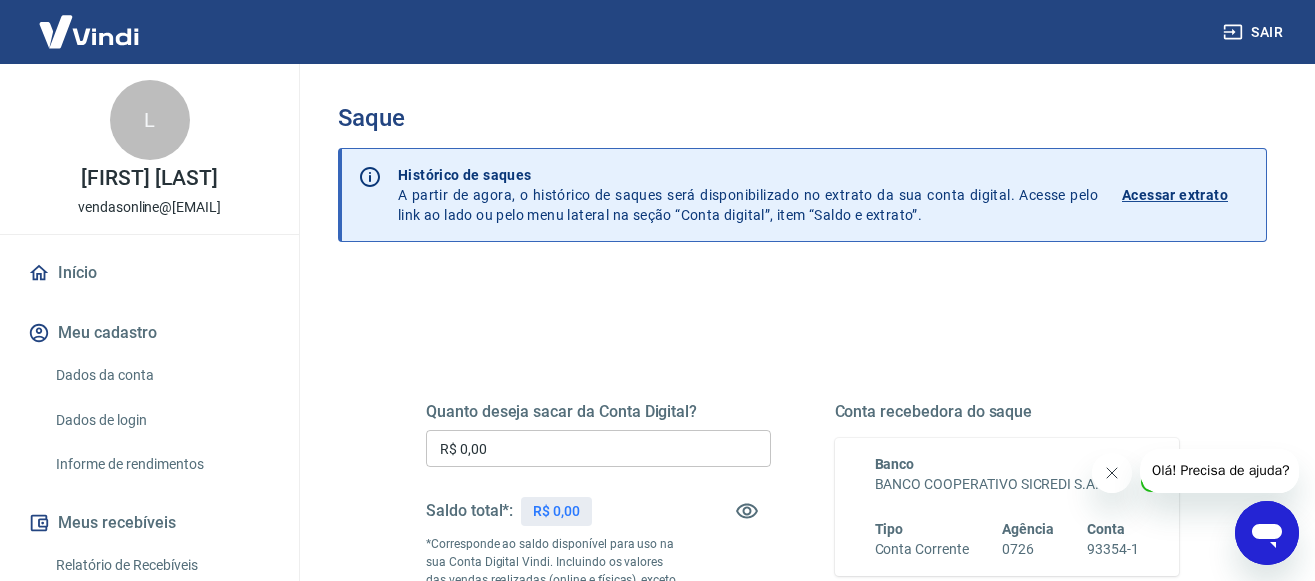 click on "Acessar extrato" at bounding box center [1175, 195] 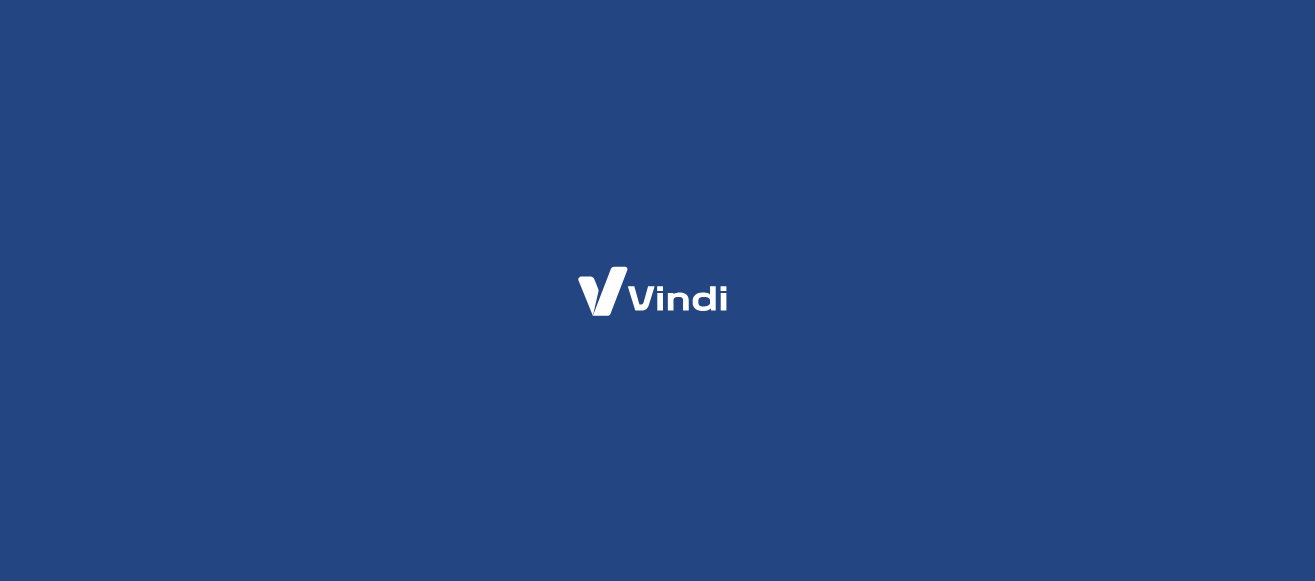 scroll, scrollTop: 0, scrollLeft: 0, axis: both 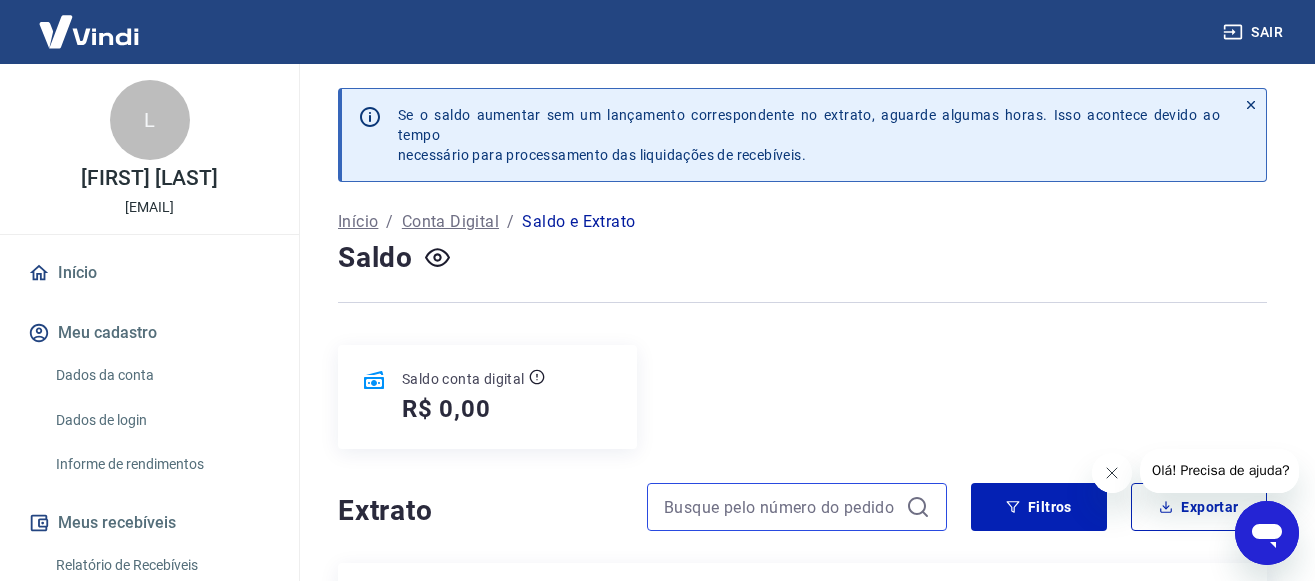 click at bounding box center (781, 507) 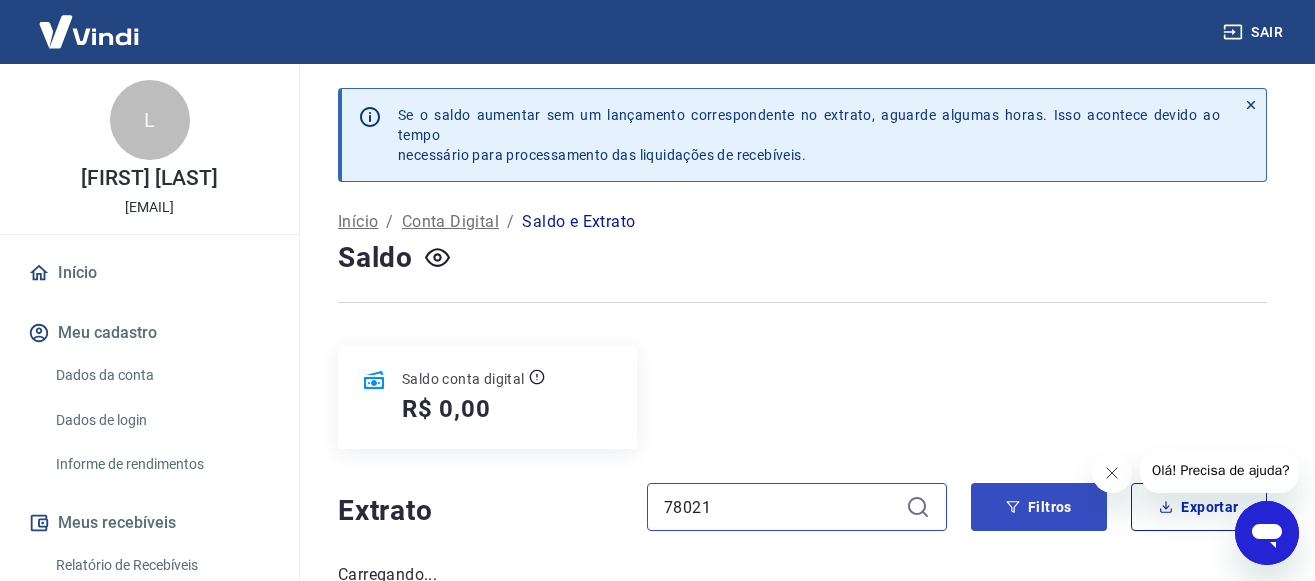 type on "78021" 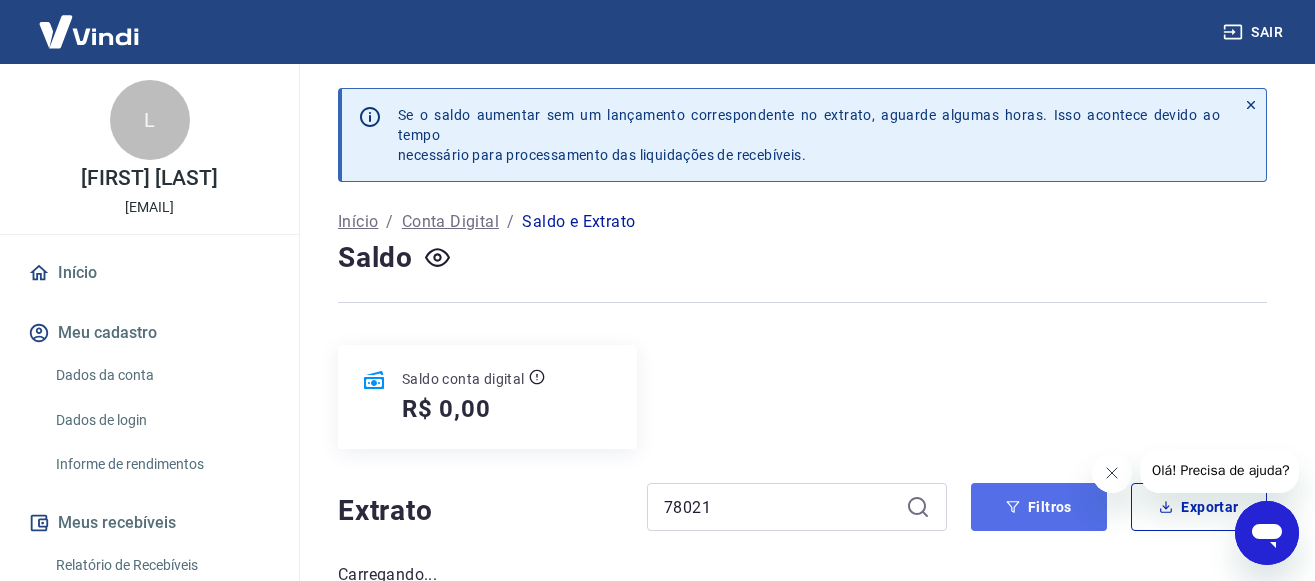 click 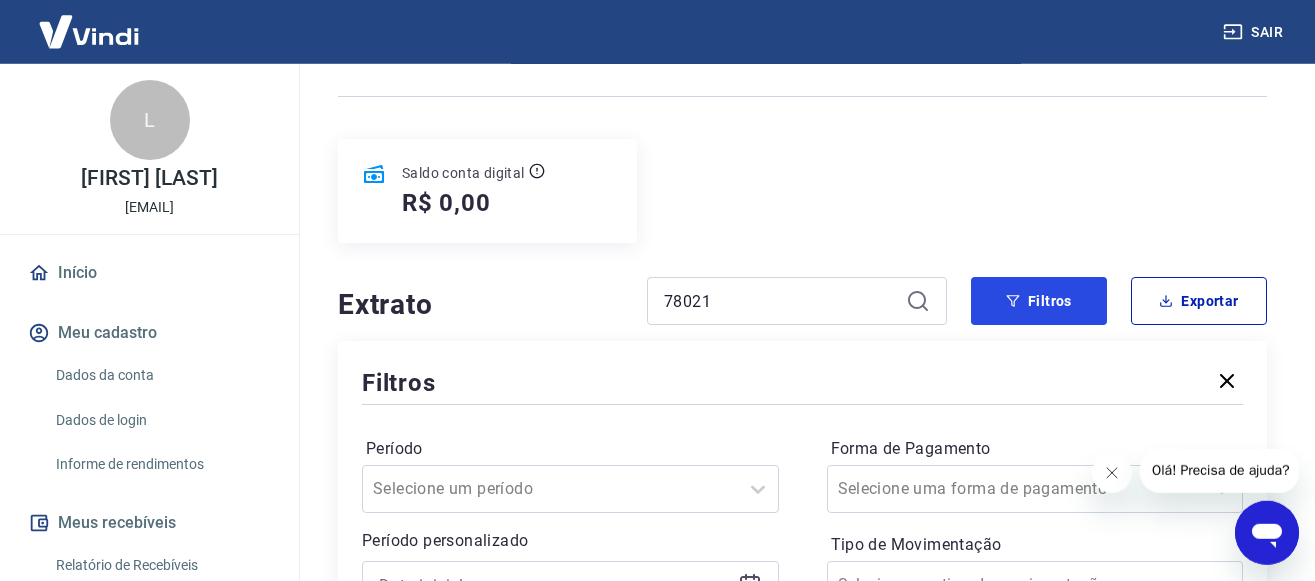 scroll, scrollTop: 202, scrollLeft: 0, axis: vertical 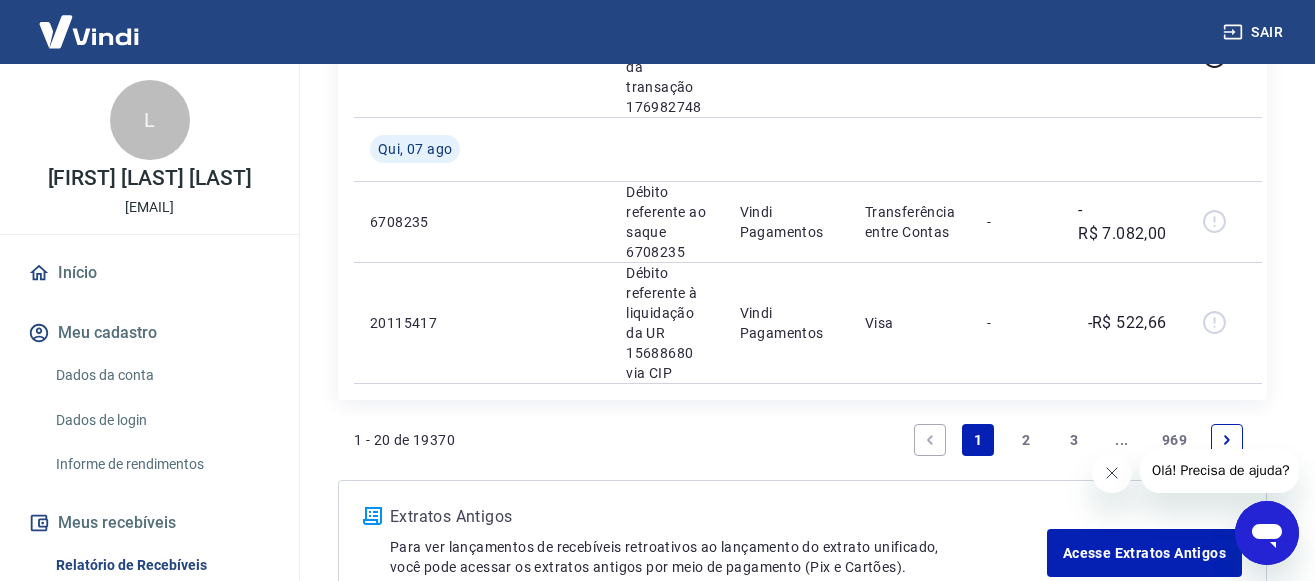 click on "2" at bounding box center [1026, 440] 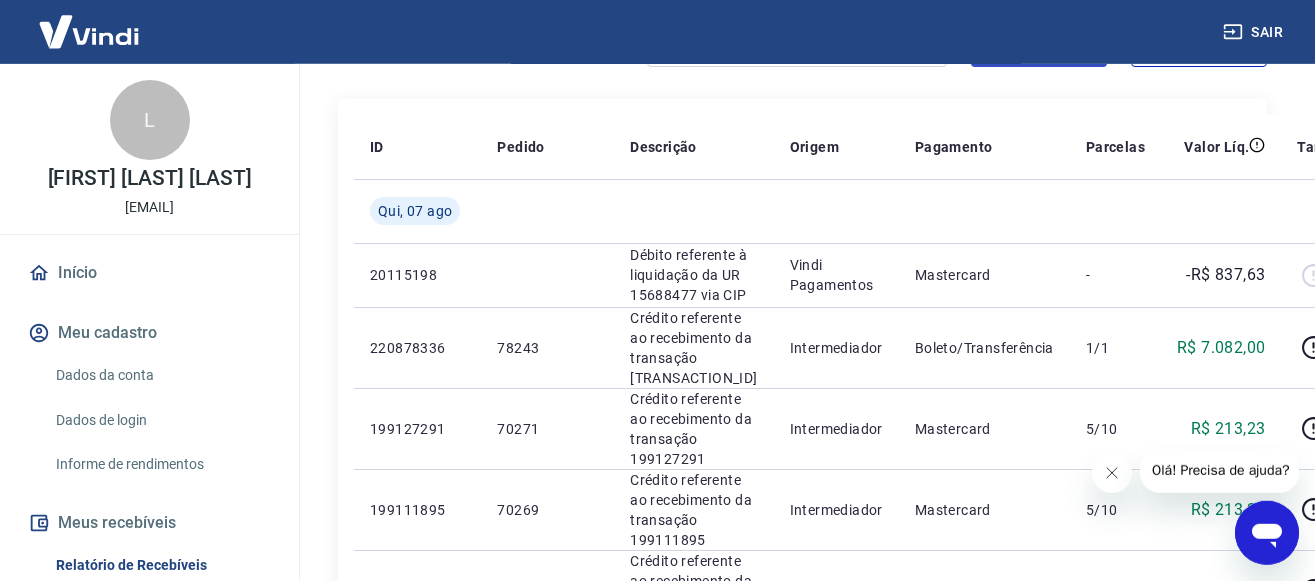 scroll, scrollTop: 428, scrollLeft: 0, axis: vertical 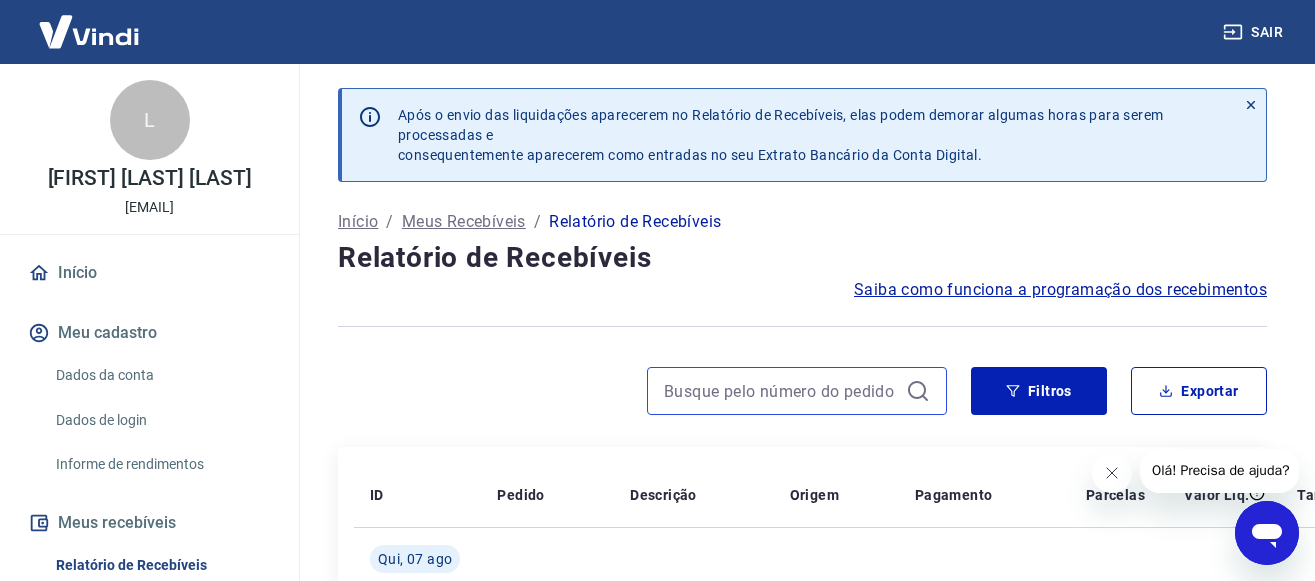 click at bounding box center [781, 391] 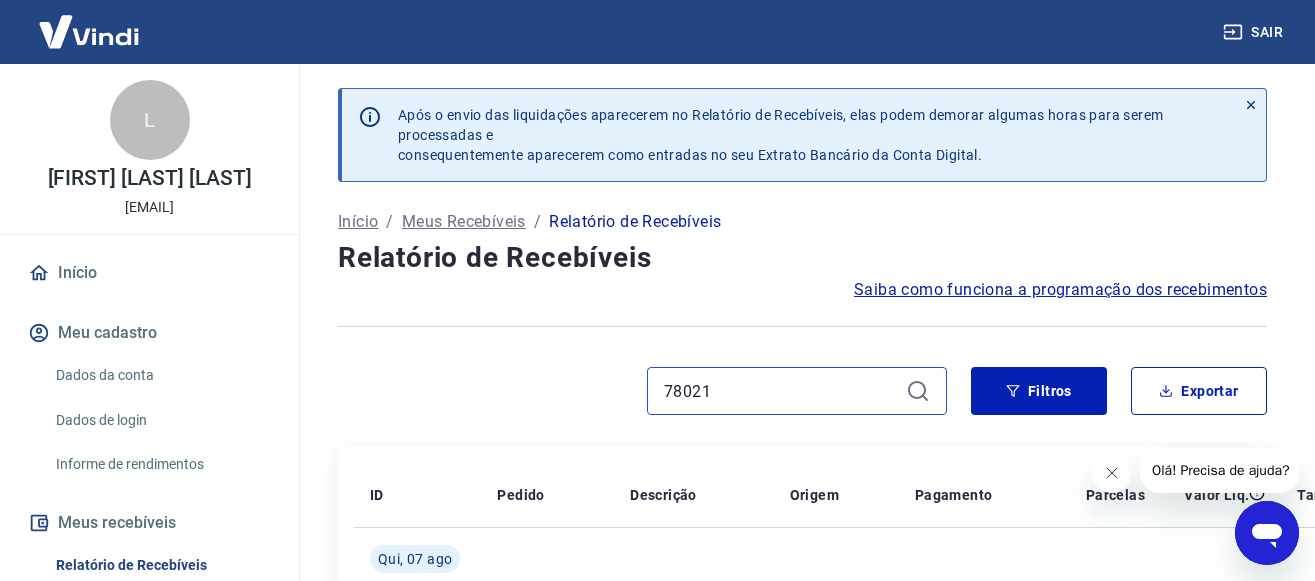 type on "78021" 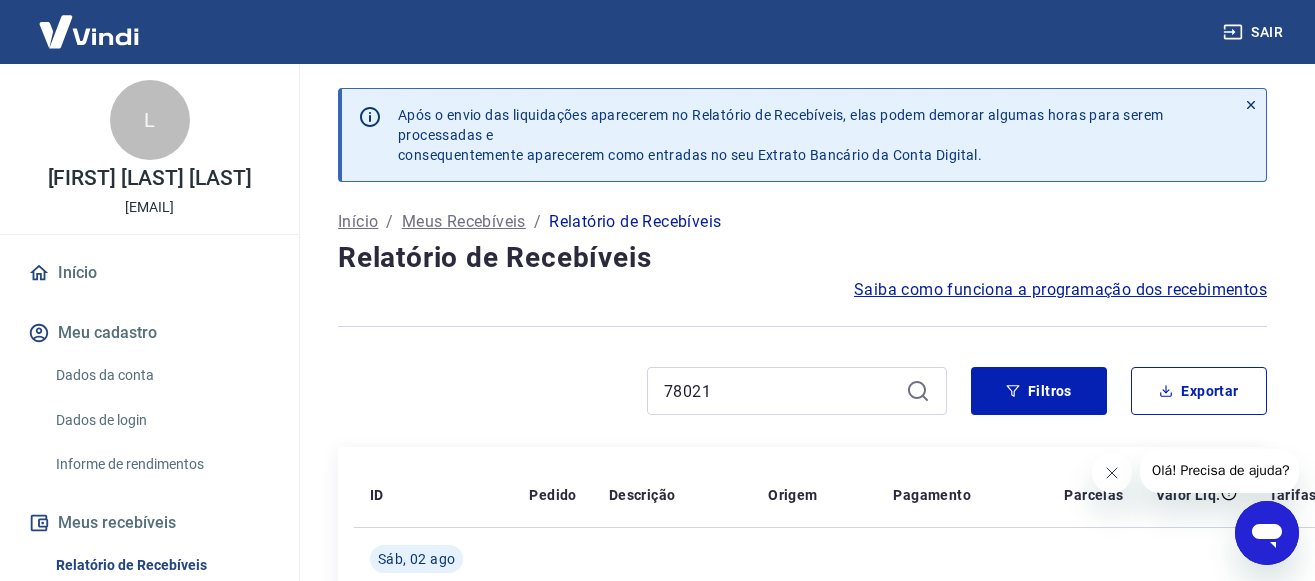 click 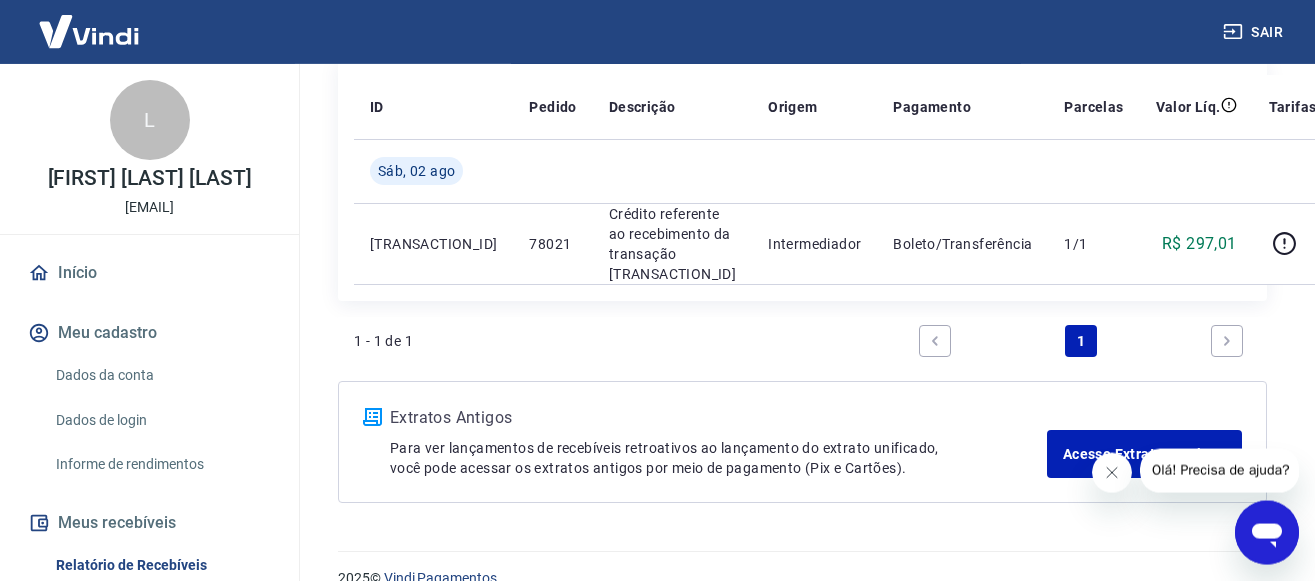 scroll, scrollTop: 408, scrollLeft: 0, axis: vertical 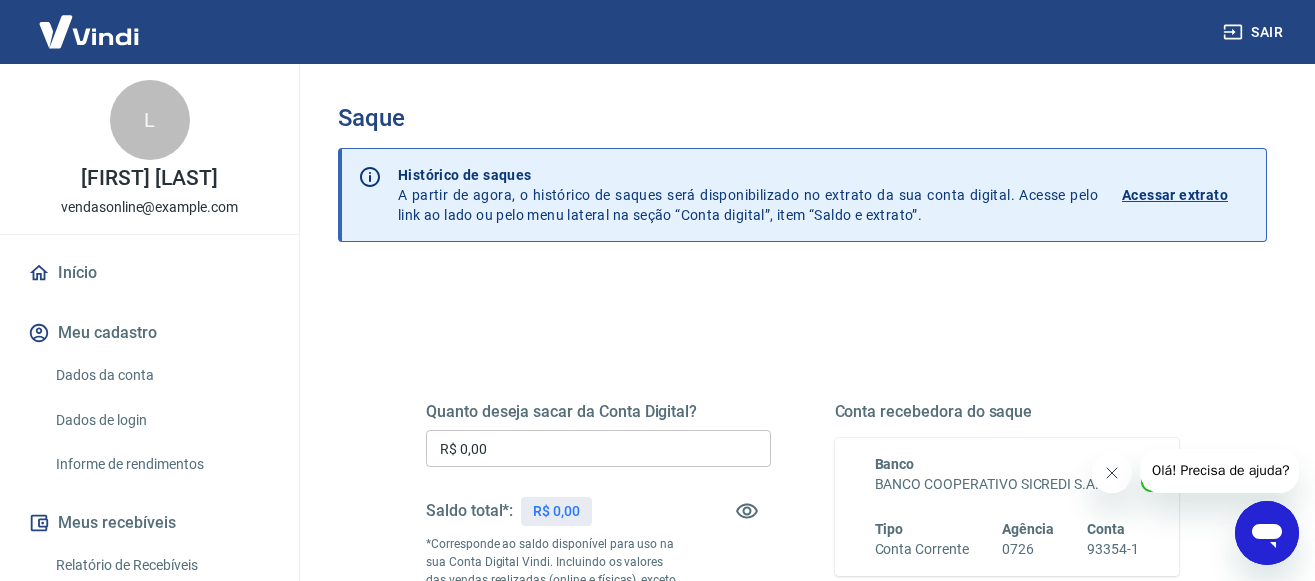 click on "Acessar extrato" at bounding box center (1175, 195) 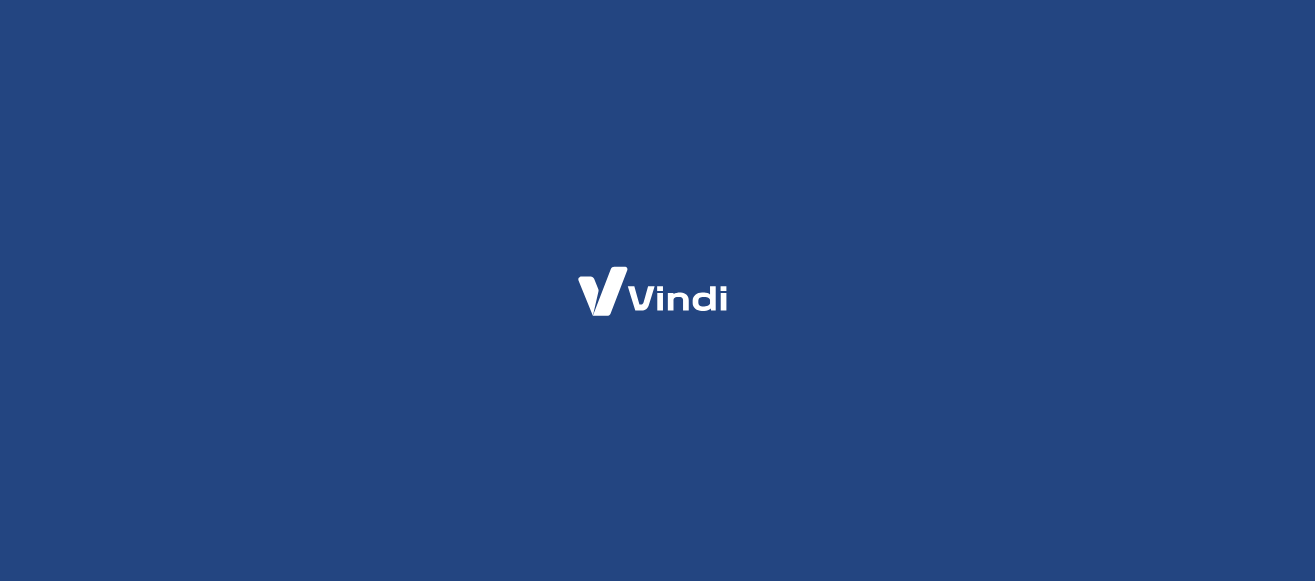 scroll, scrollTop: 0, scrollLeft: 0, axis: both 